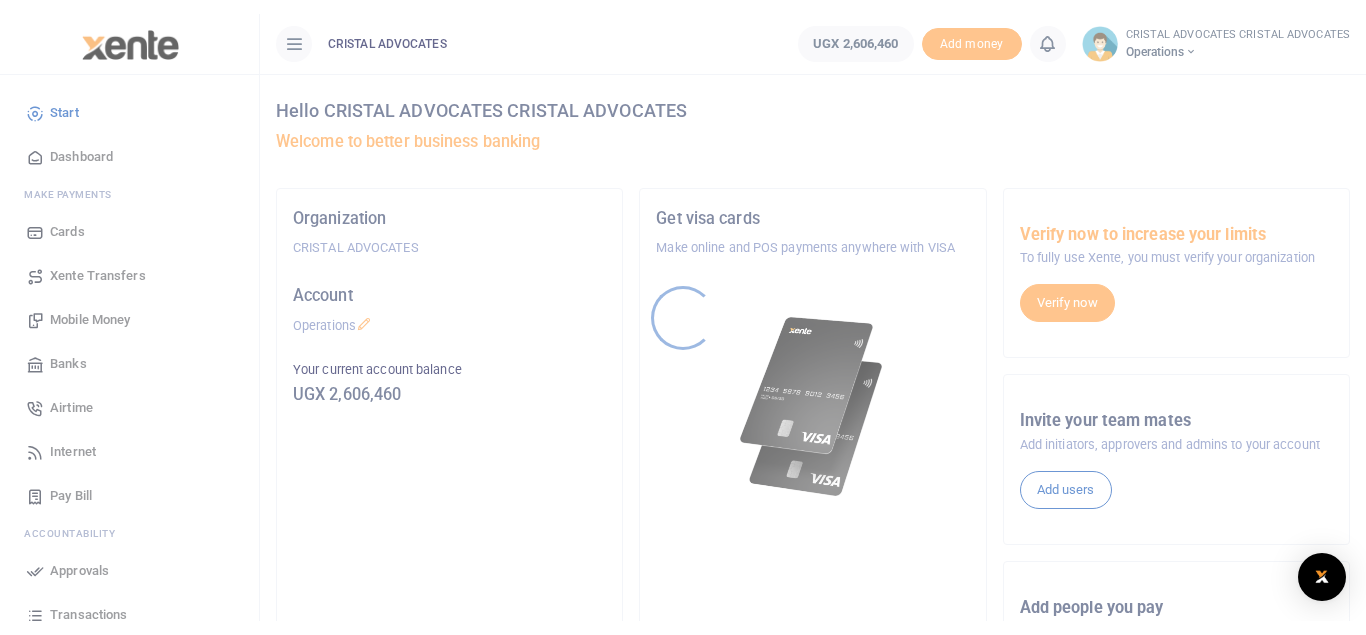 scroll, scrollTop: 0, scrollLeft: 0, axis: both 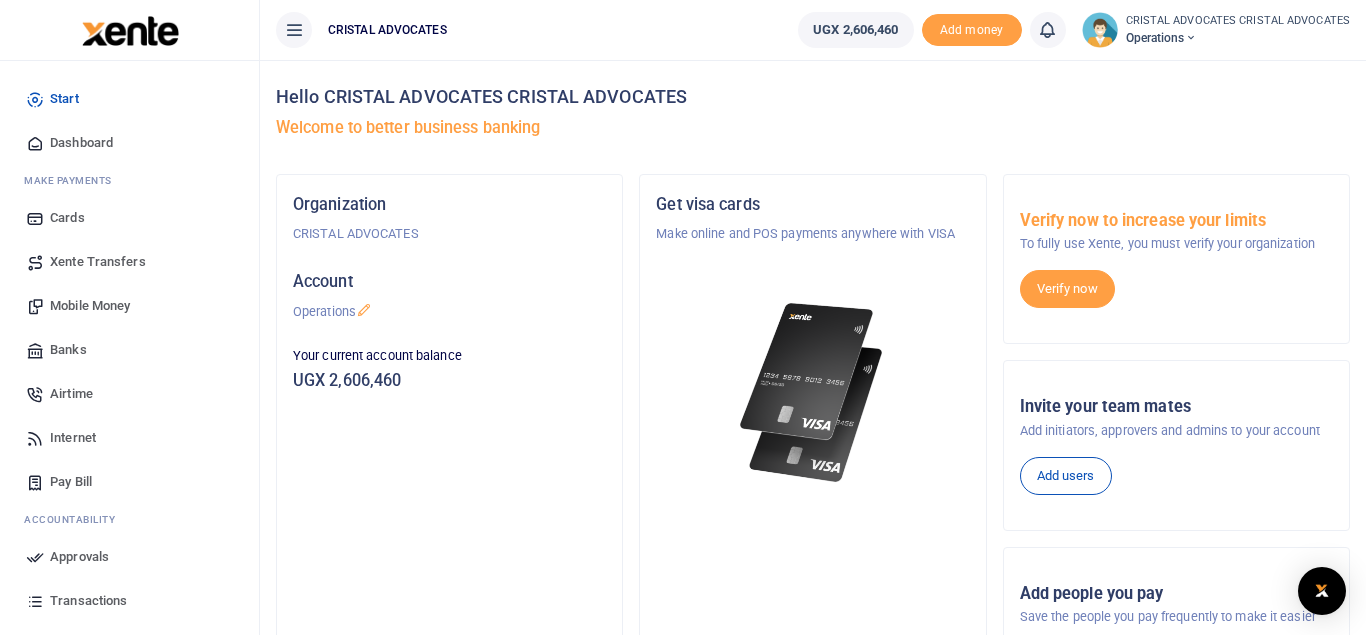 click on "Mobile Money" at bounding box center (129, 306) 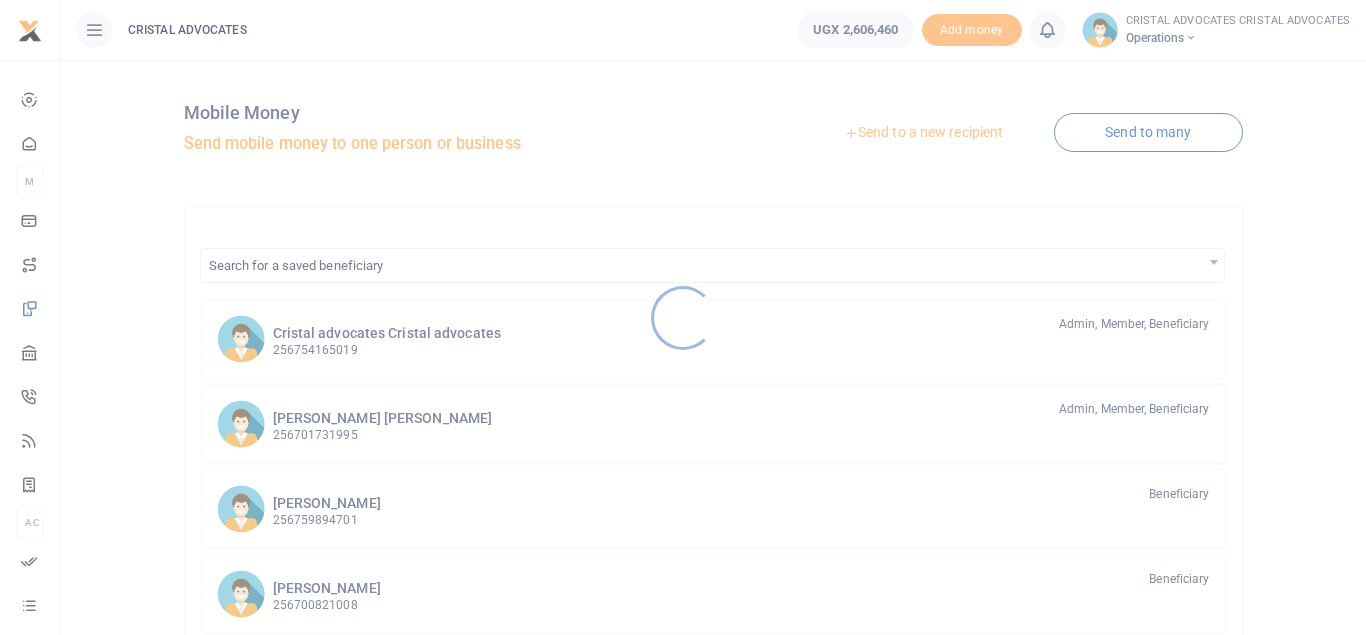 scroll, scrollTop: 0, scrollLeft: 0, axis: both 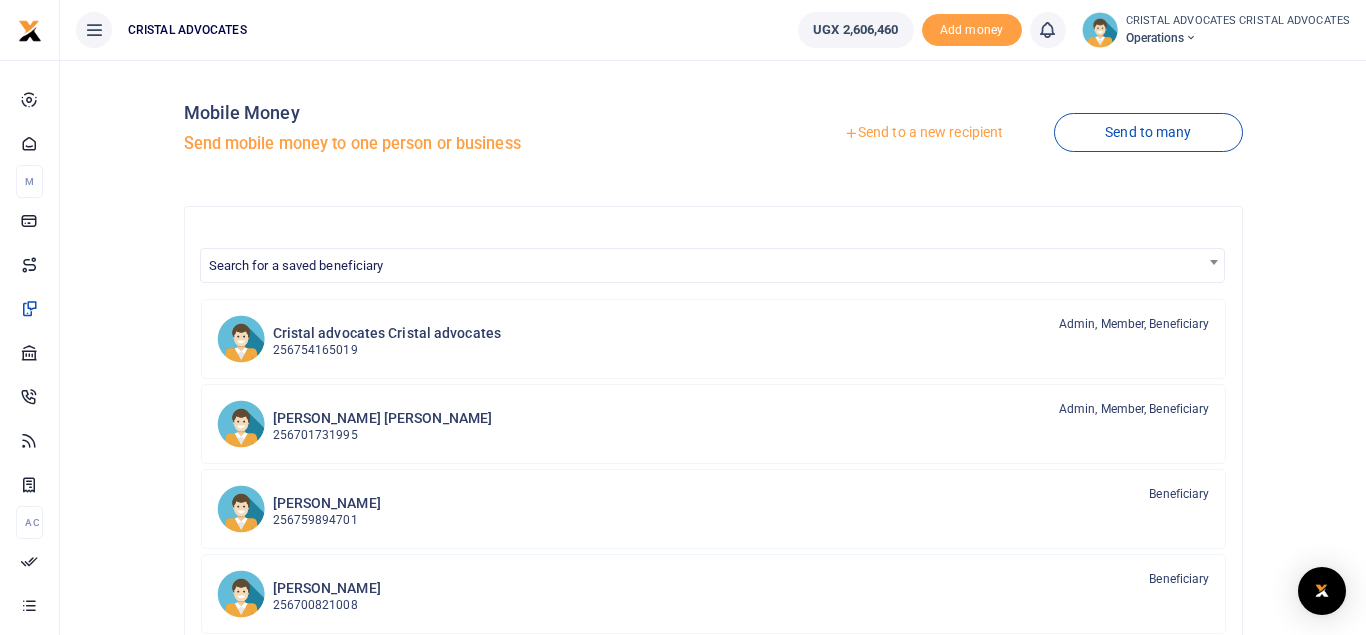 click on "Send to a new recipient" at bounding box center (923, 133) 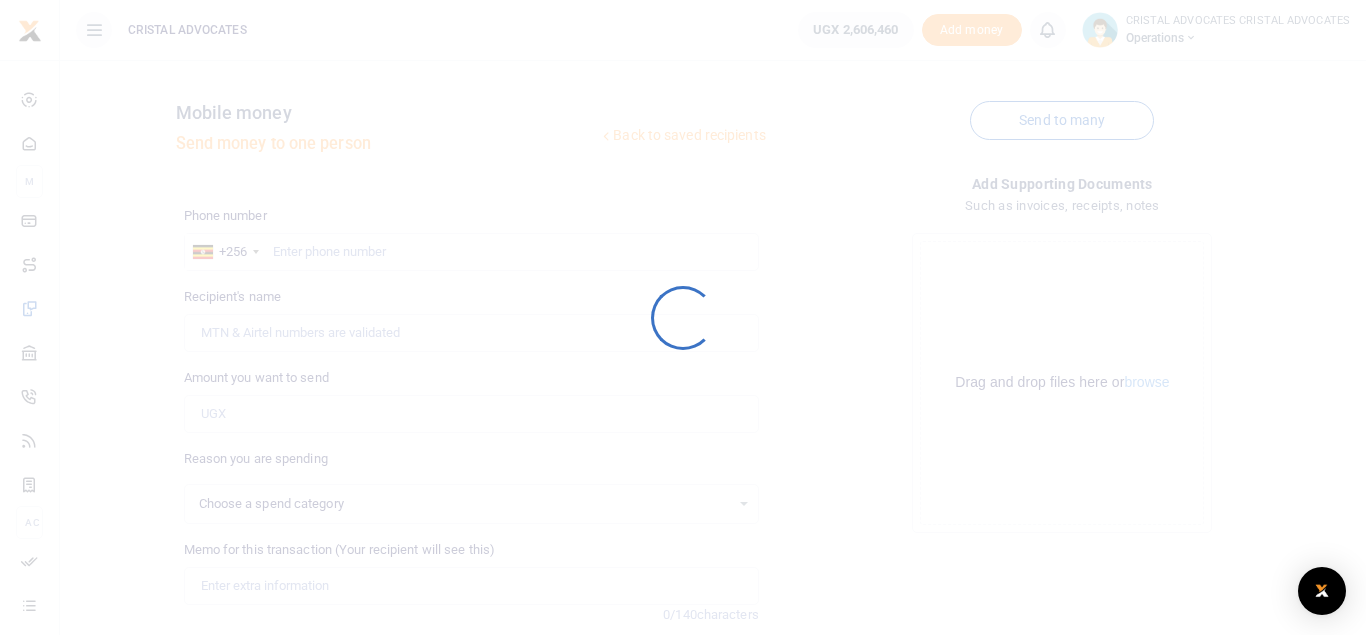 scroll, scrollTop: 0, scrollLeft: 0, axis: both 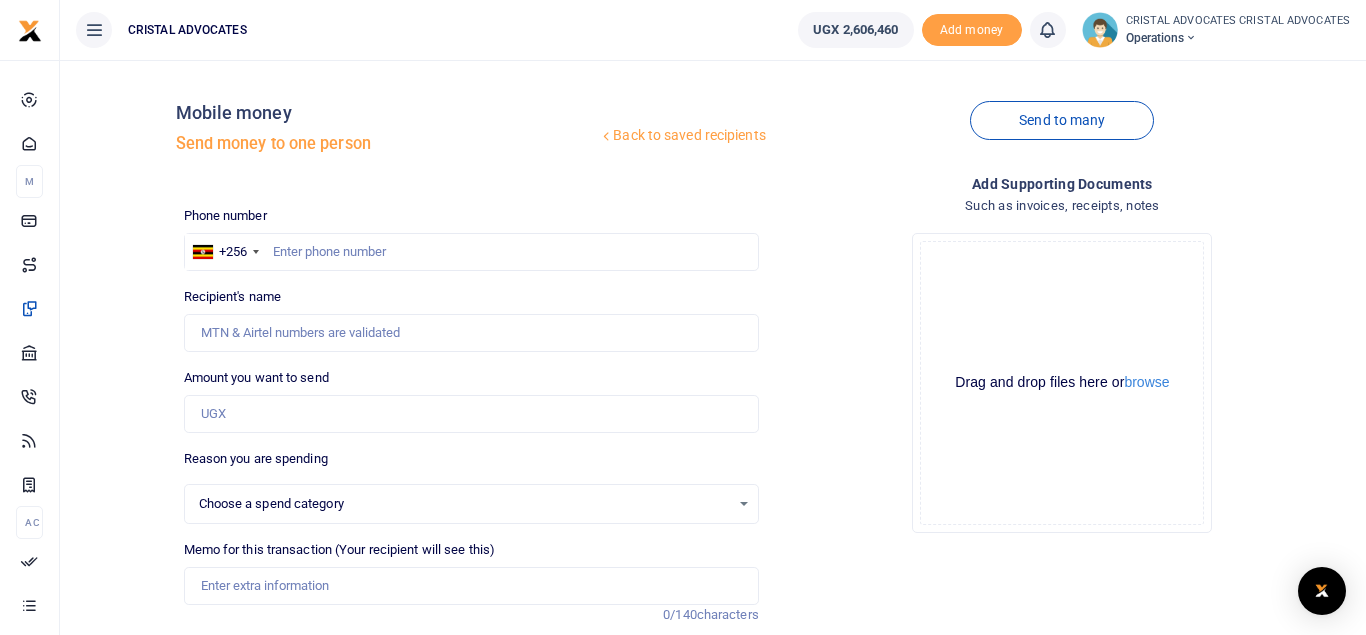 select 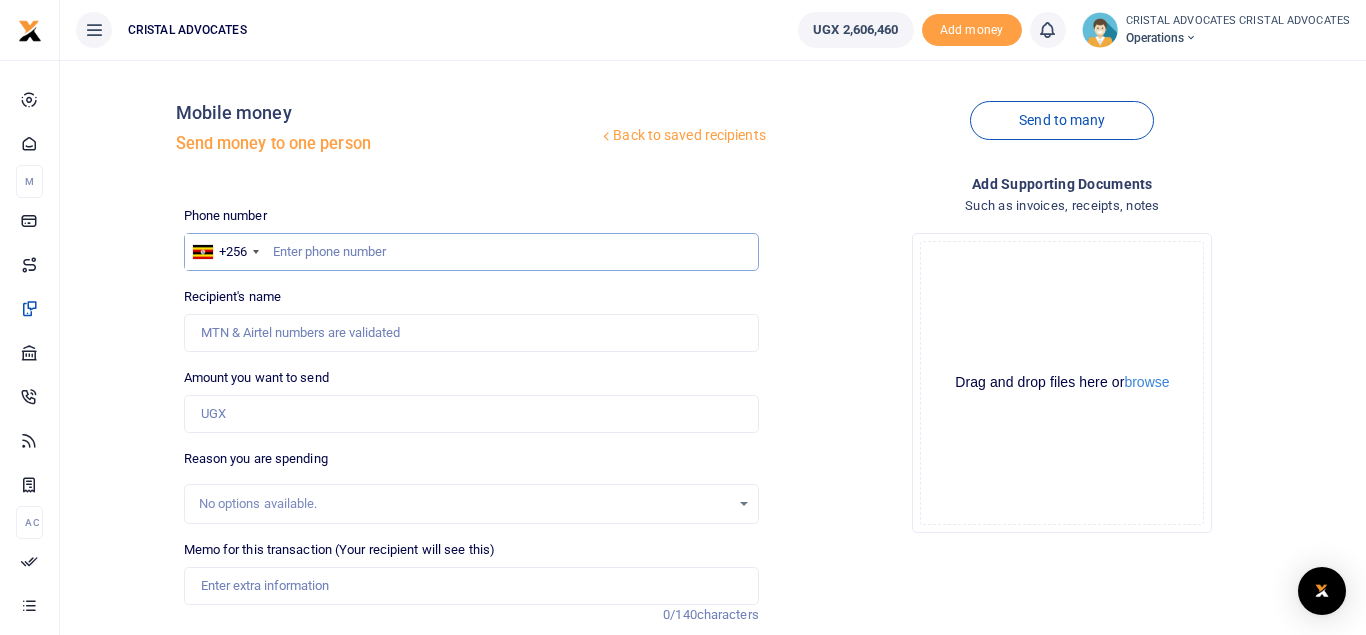 click at bounding box center (471, 252) 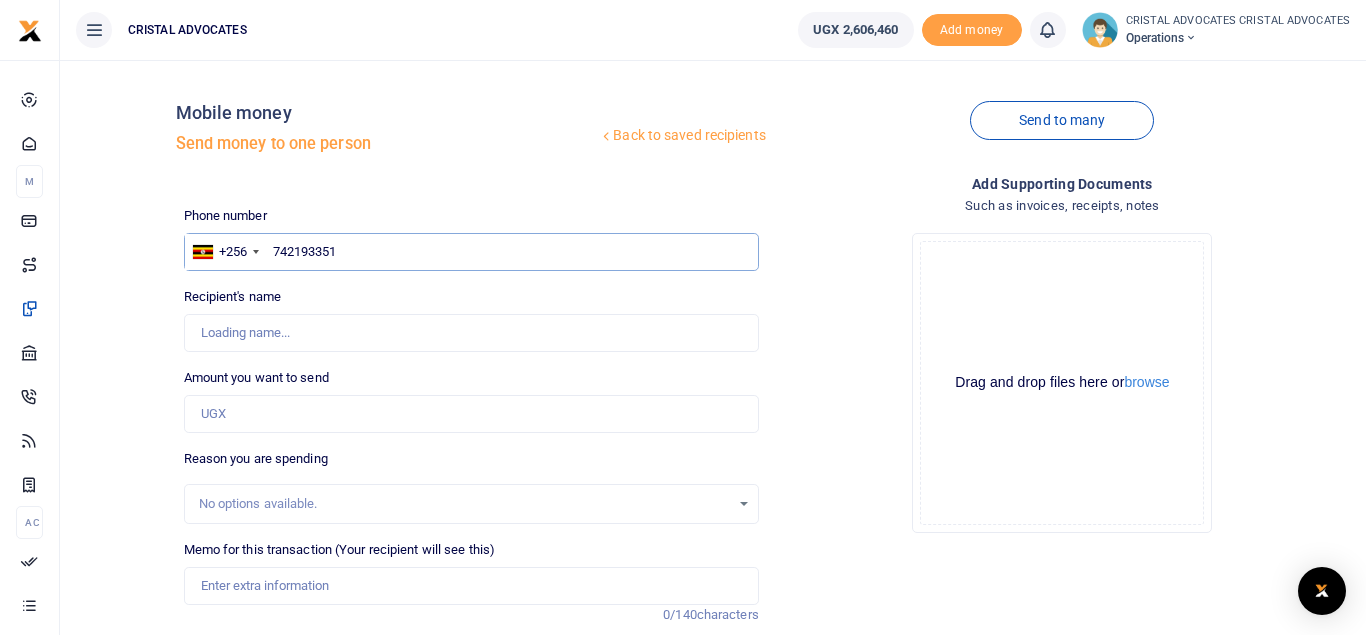 type on "742193351" 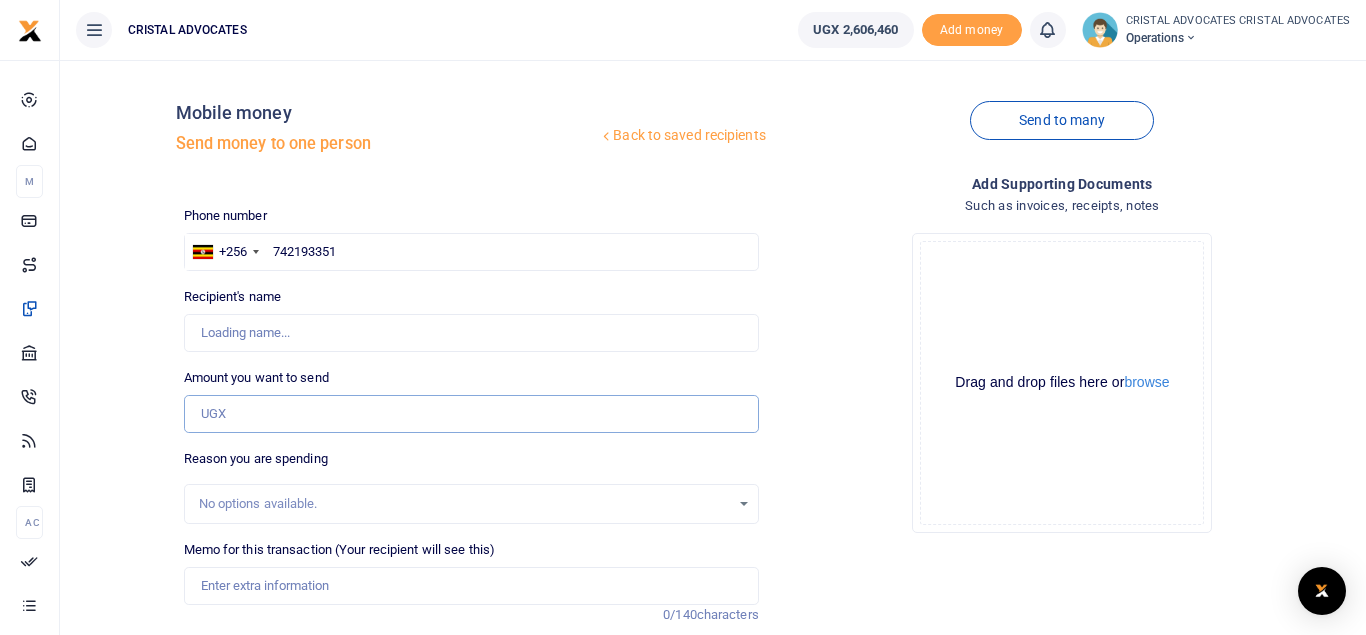 type on "Beatrice Tuhaise" 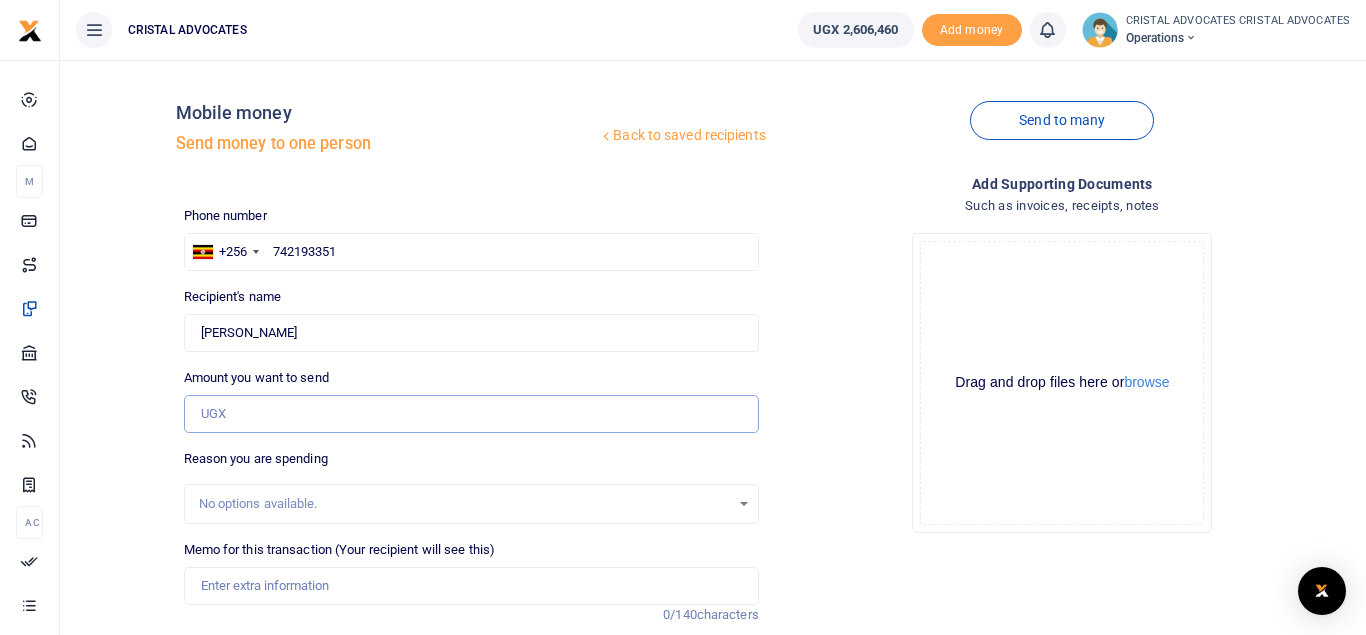 click on "Amount you want to send" at bounding box center [471, 414] 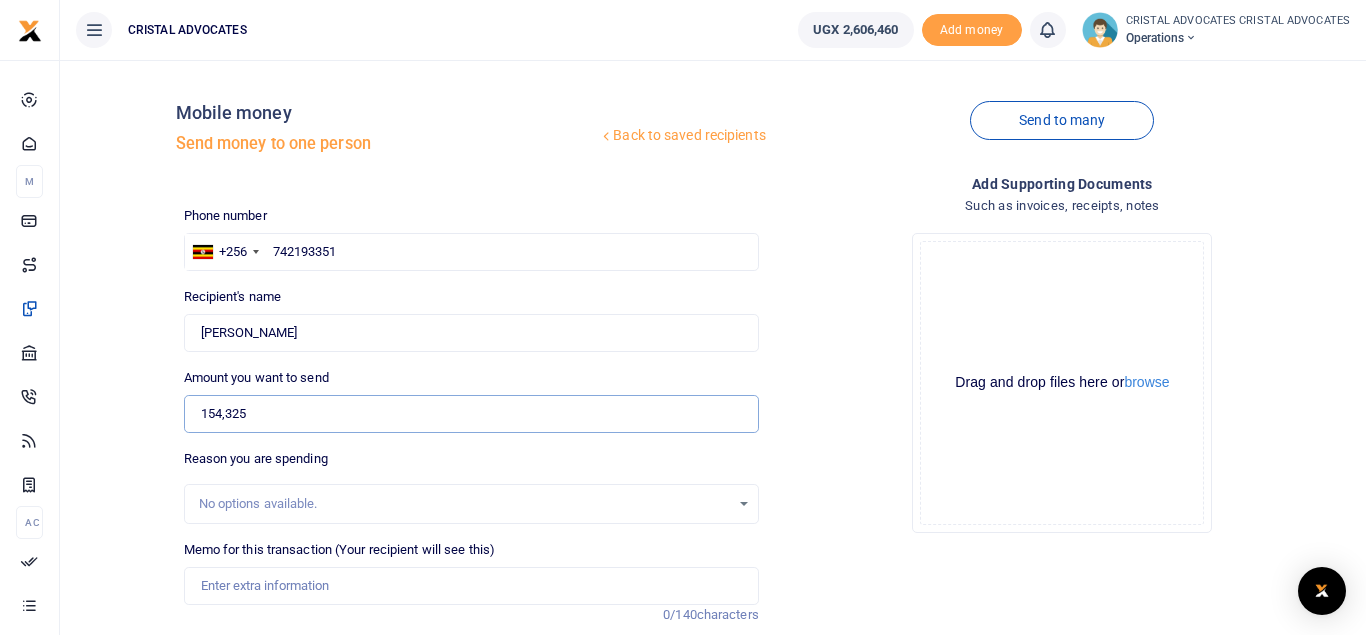 type on "154,325" 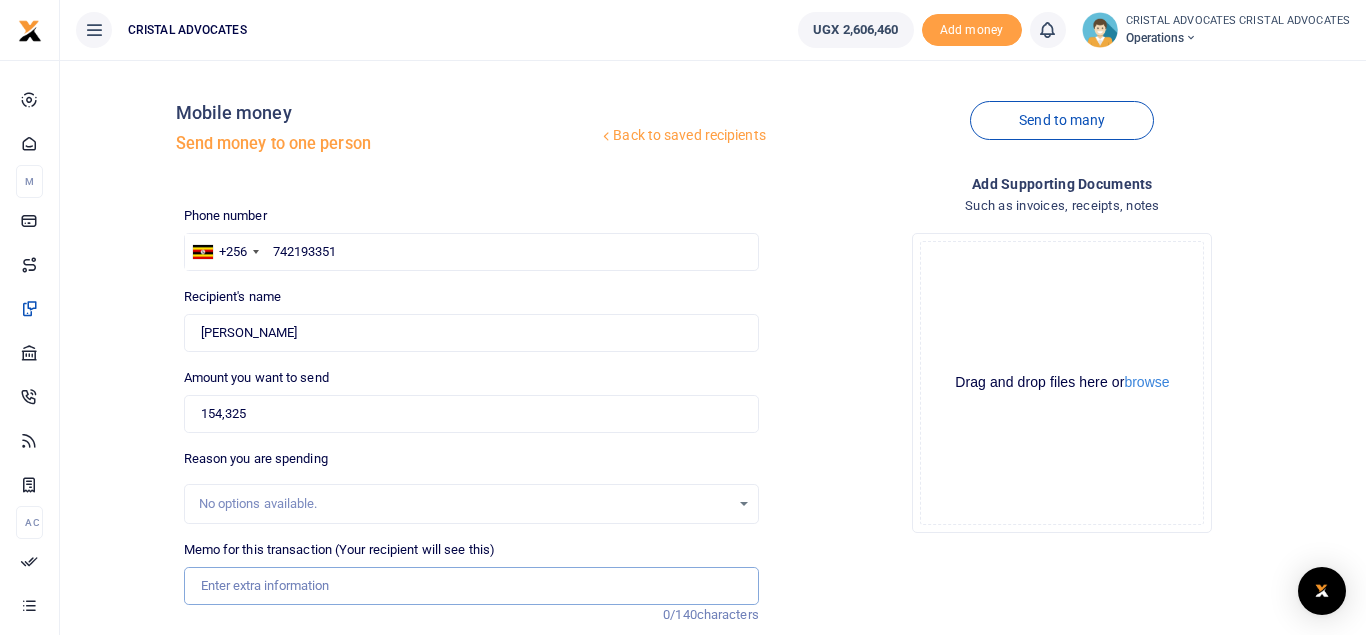 click on "Memo for this transaction (Your recipient will see this)" at bounding box center (471, 586) 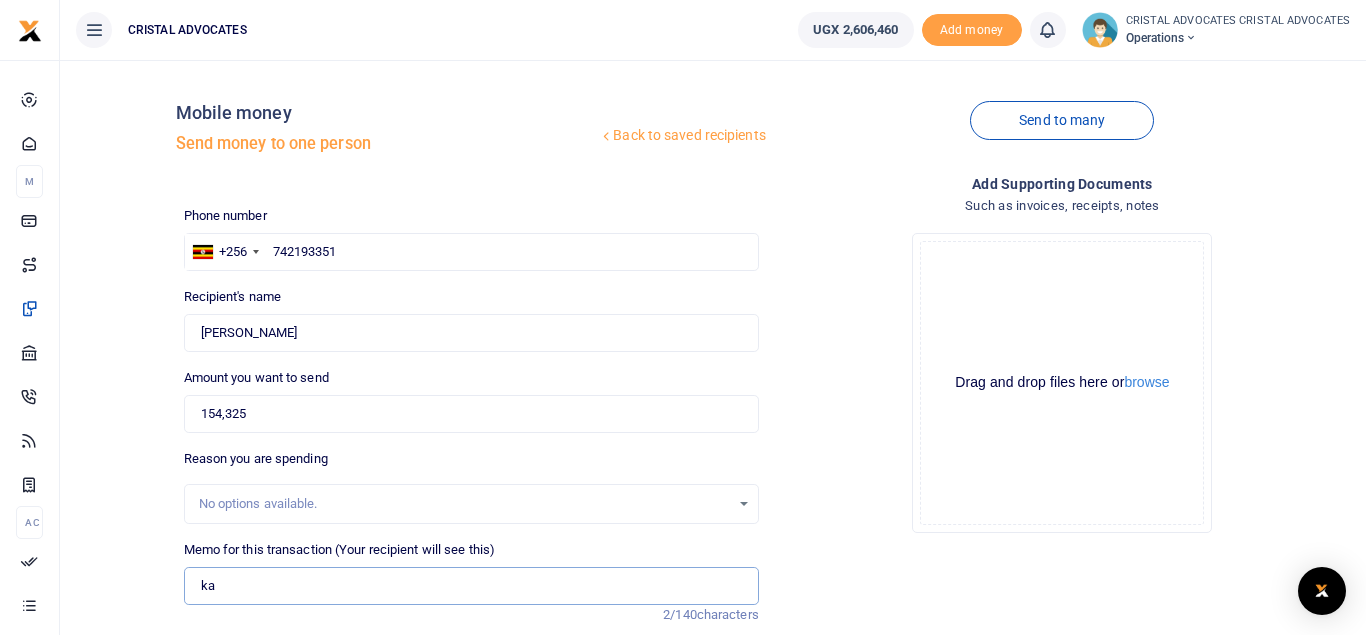 type on "k" 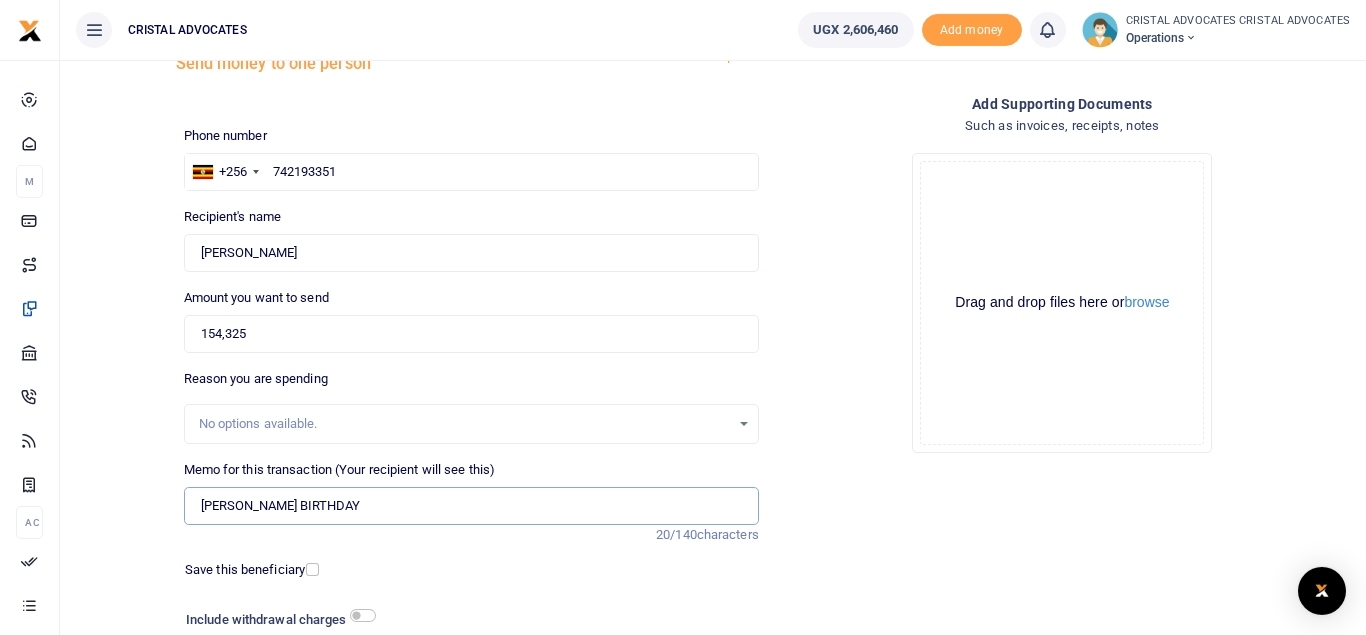 scroll, scrollTop: 231, scrollLeft: 0, axis: vertical 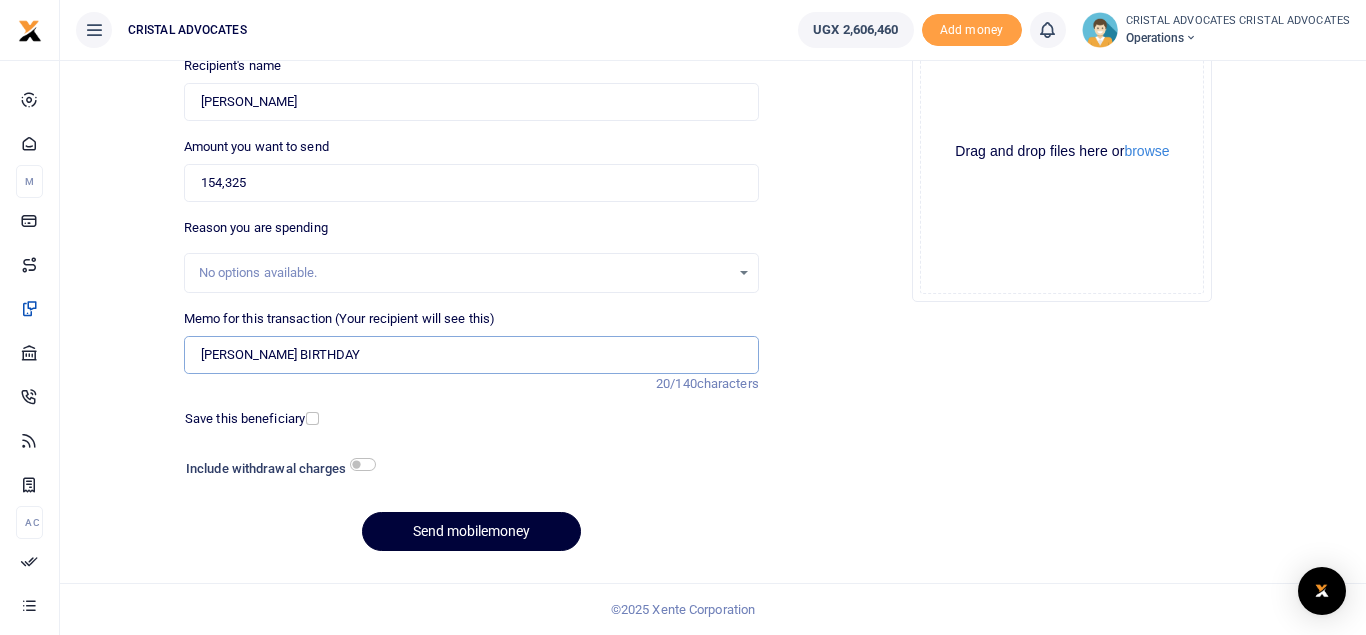 type on "KALEMA PAUL BIRTHDAY" 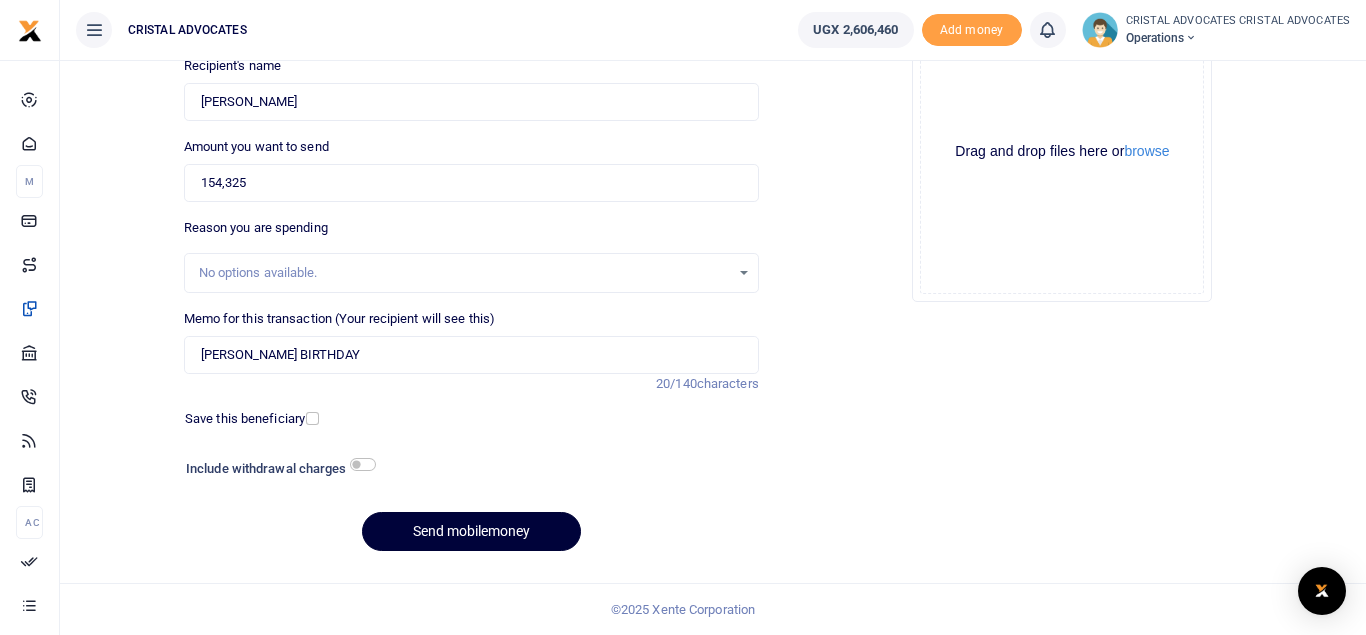 click on "Phone number
+256 Uganda +256 742193351
Phone is required.
Recipient's name
Found
Name is required.
Amount you want to send
154,325
Amount is required.
20/140" at bounding box center (471, 271) 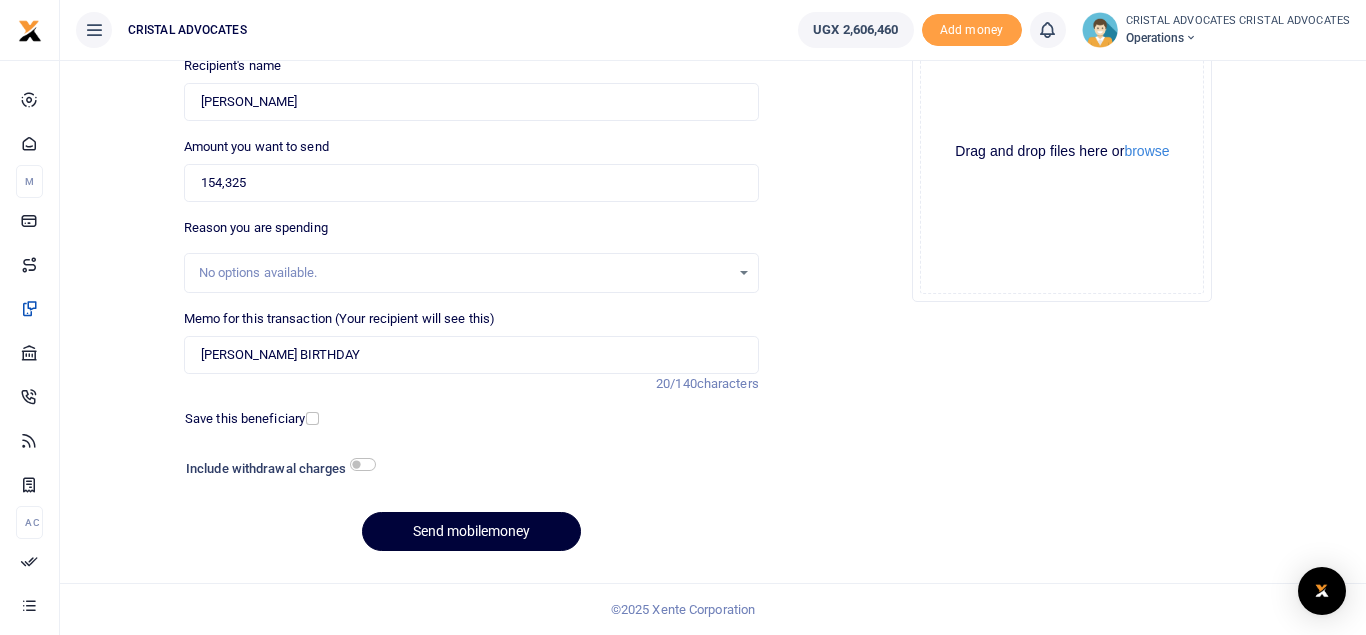 click on "Send mobilemoney" at bounding box center [471, 531] 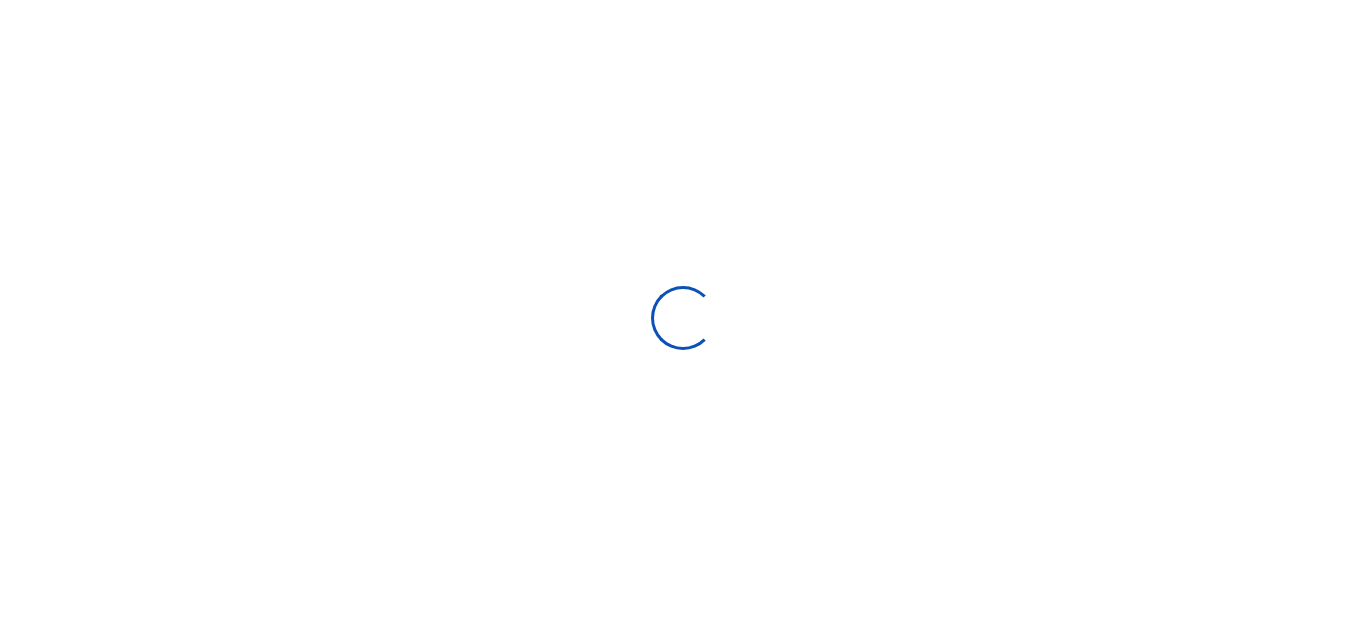 scroll, scrollTop: 0, scrollLeft: 0, axis: both 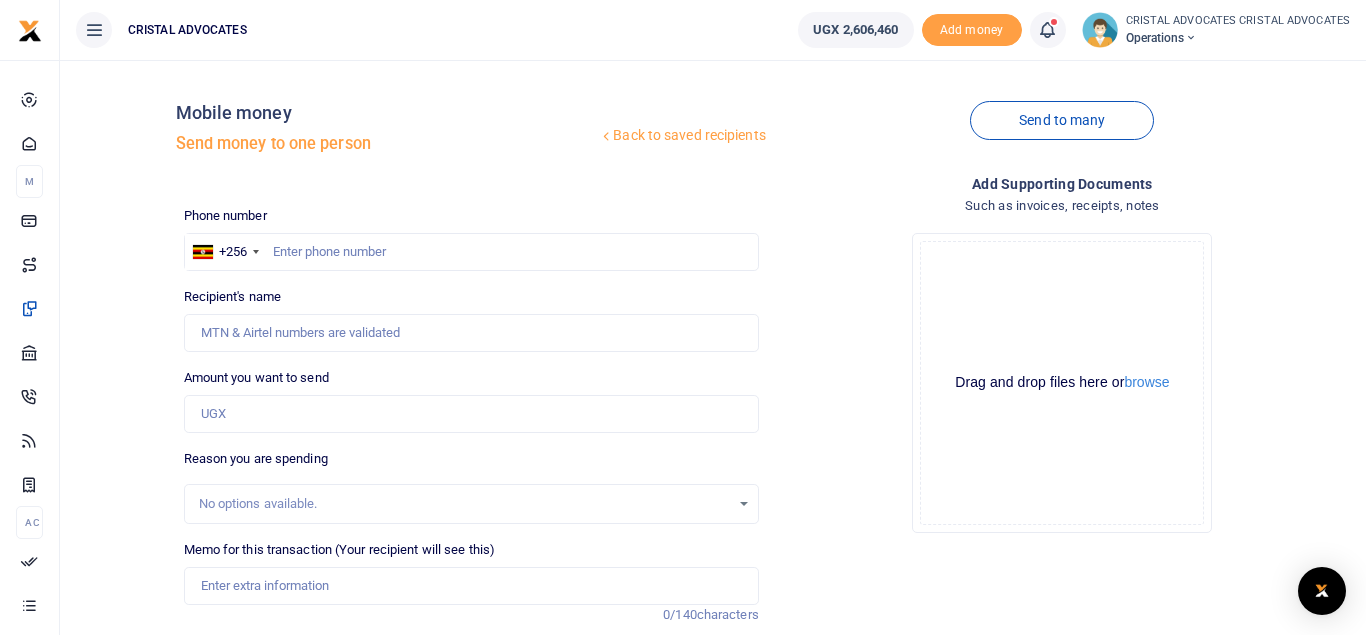 click at bounding box center (1058, 30) 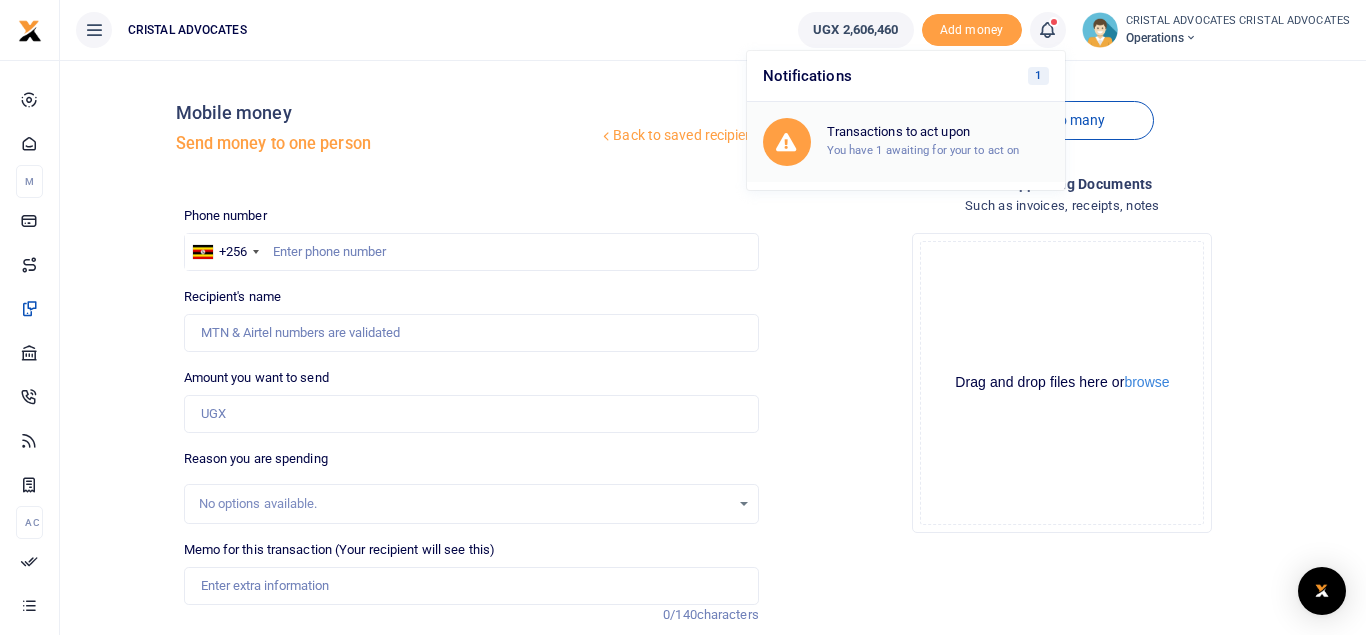 click on "Transactions to act upon" at bounding box center (938, 132) 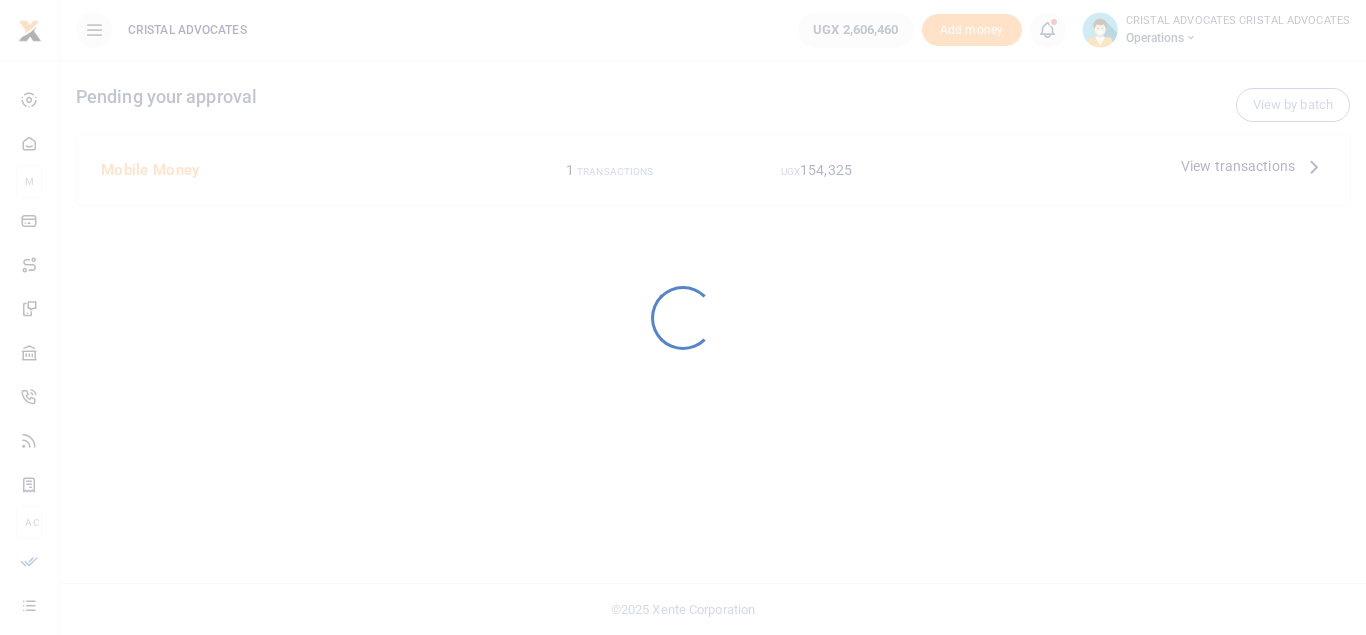 scroll, scrollTop: 0, scrollLeft: 0, axis: both 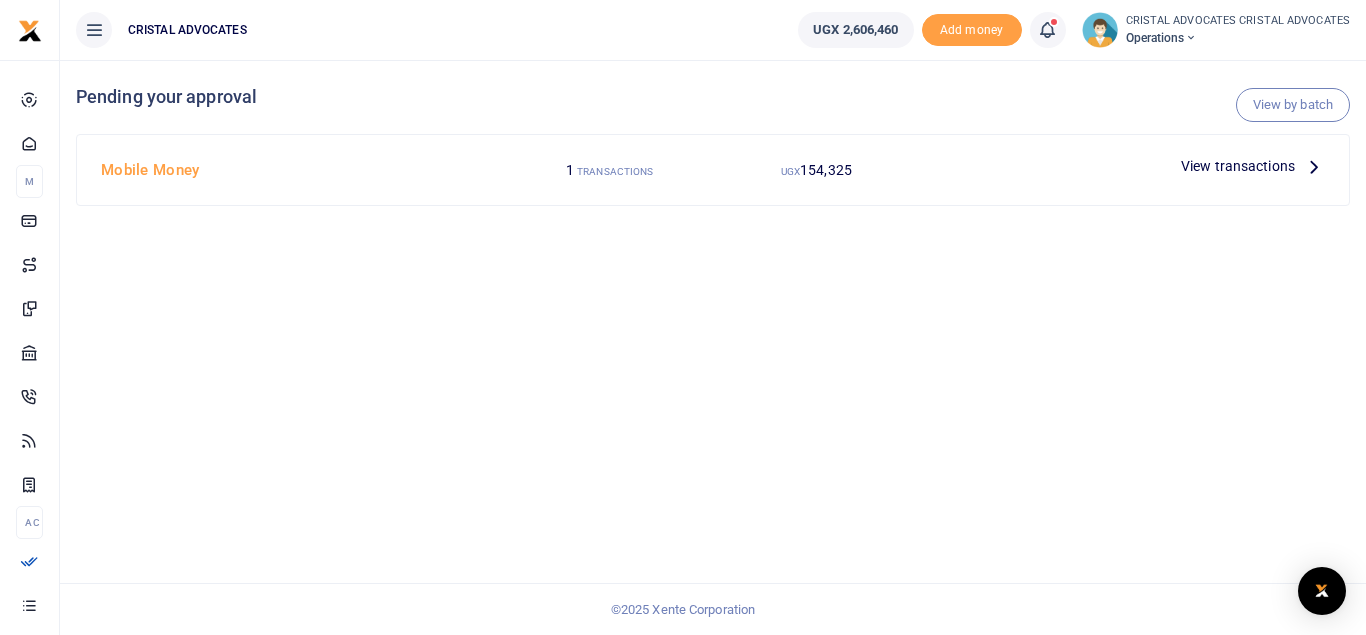 click on "View transactions" at bounding box center [1238, 166] 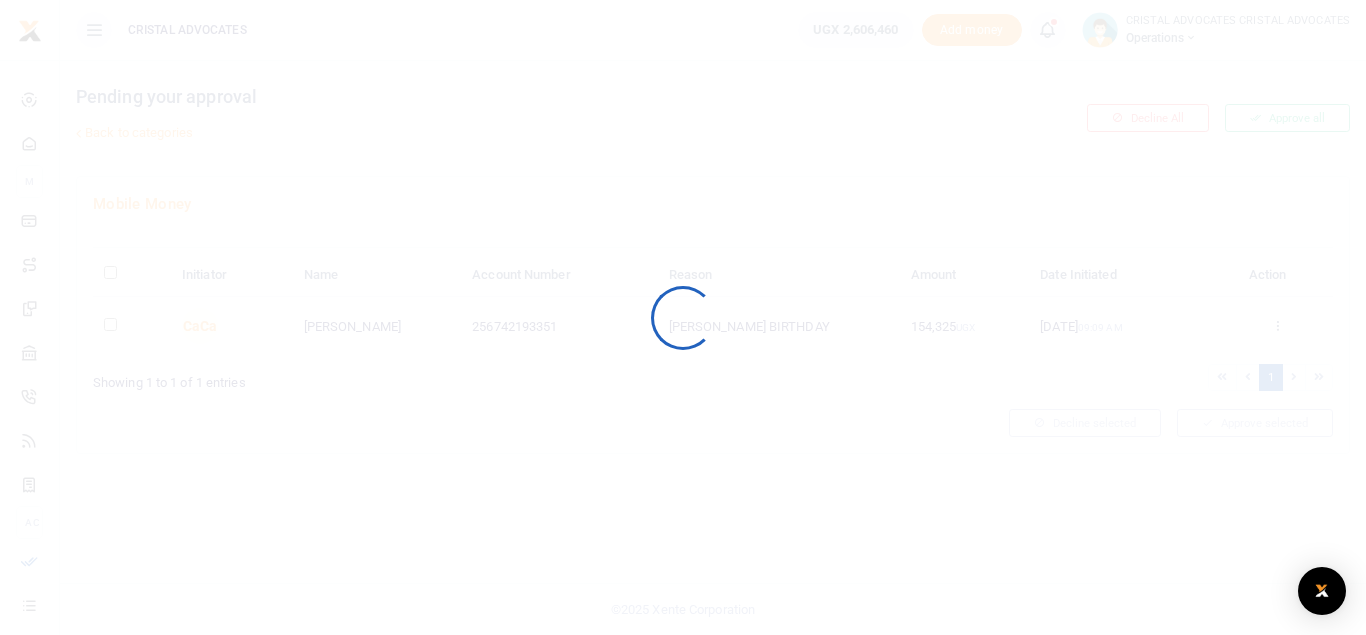 scroll, scrollTop: 0, scrollLeft: 0, axis: both 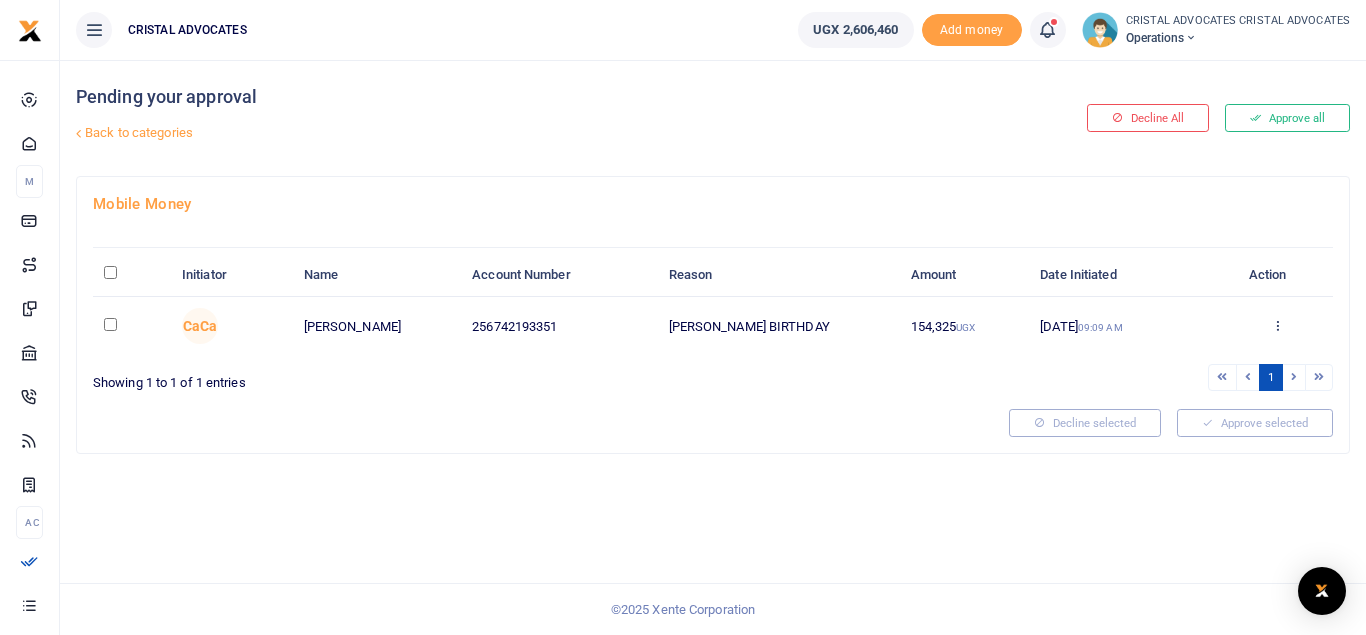 click at bounding box center [110, 272] 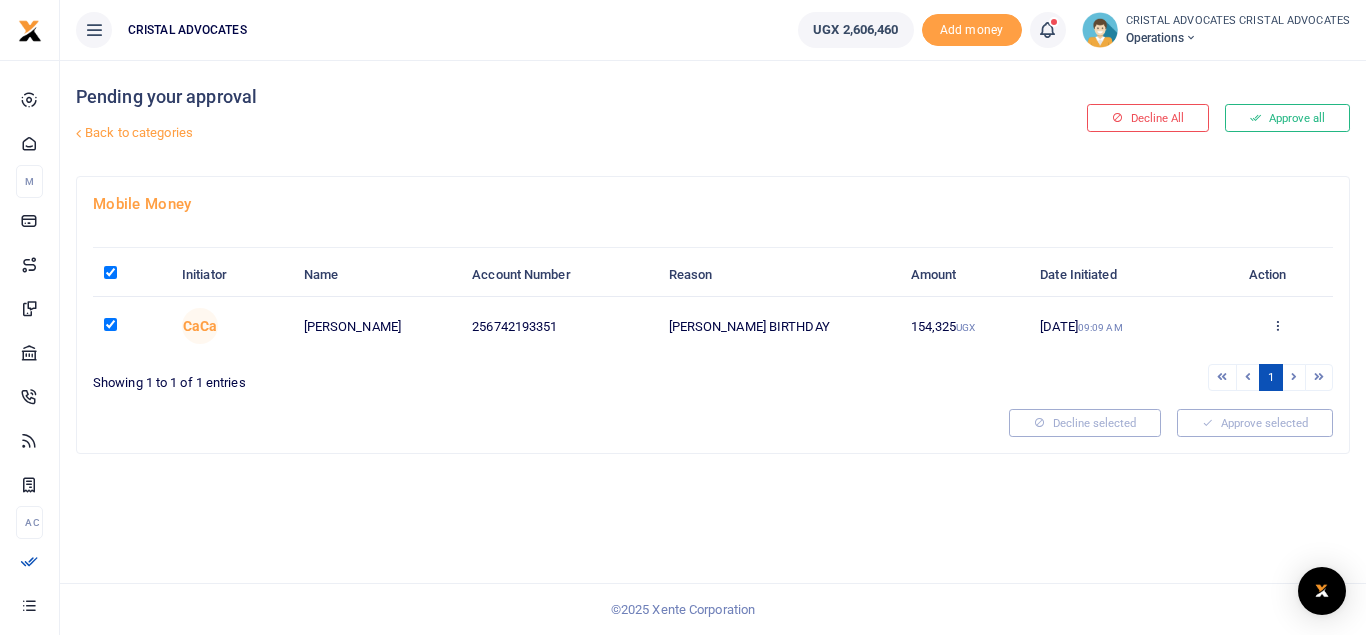 checkbox on "true" 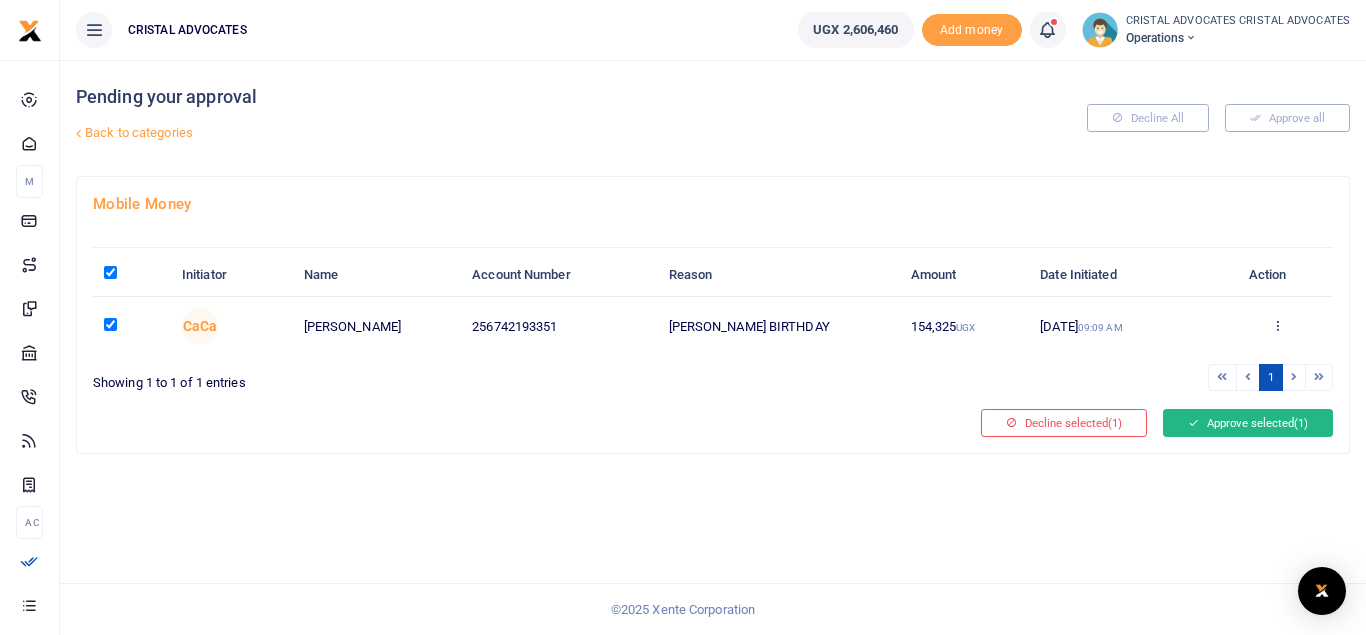 click on "Approve selected  (1)" at bounding box center (1248, 423) 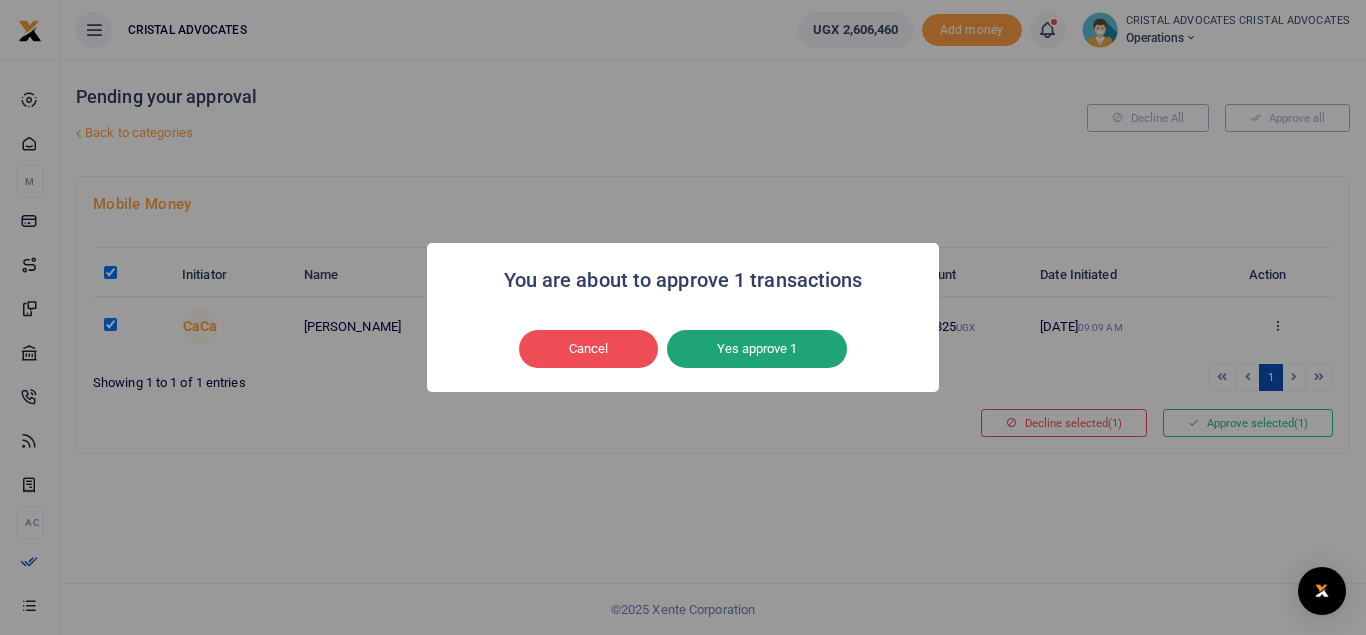 click on "Yes approve 1" at bounding box center (757, 349) 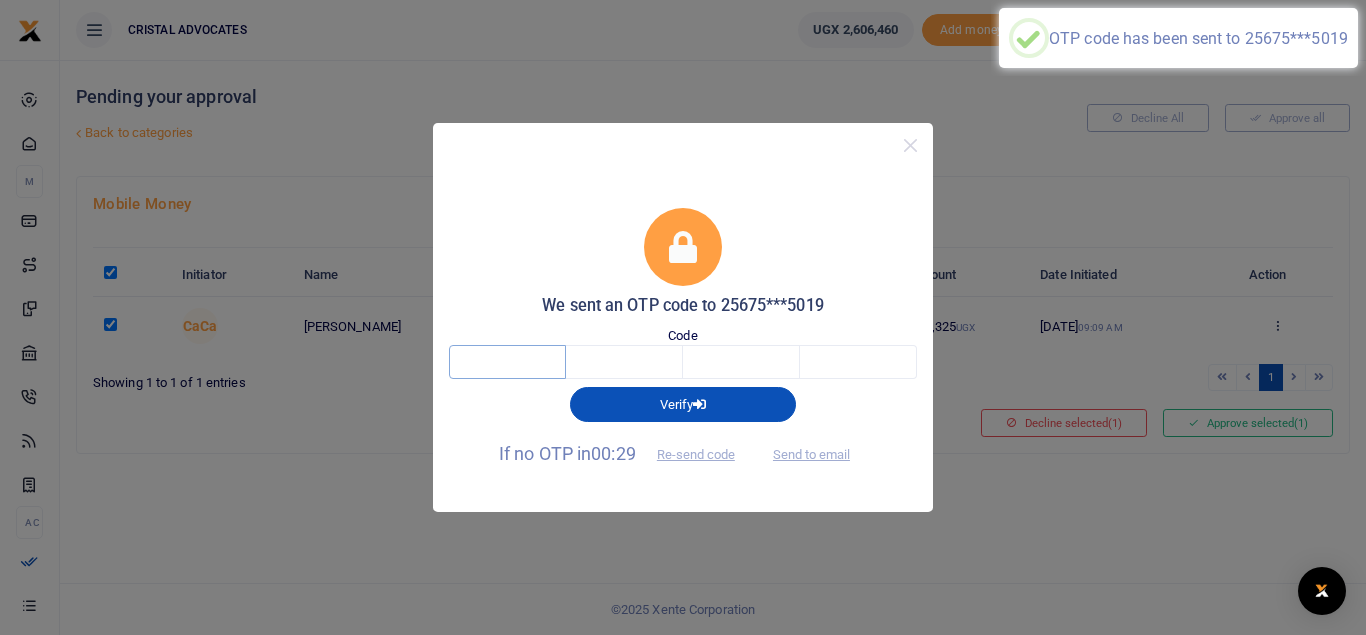 click at bounding box center [507, 362] 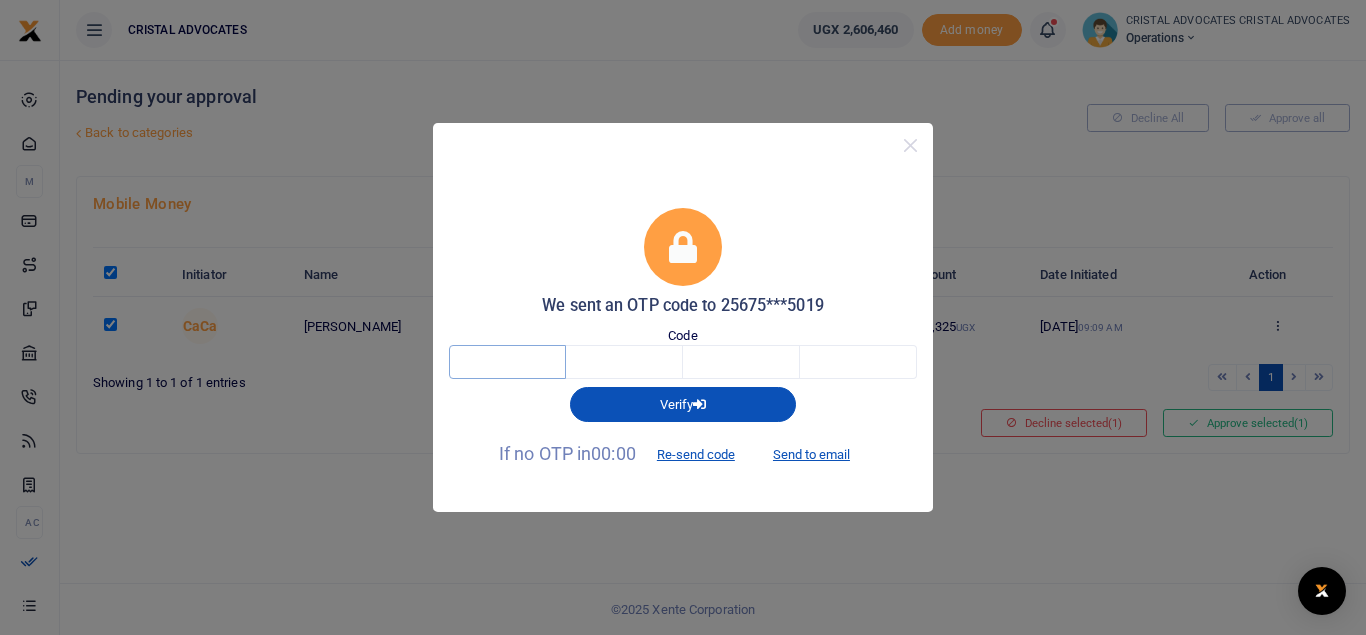 click at bounding box center (507, 362) 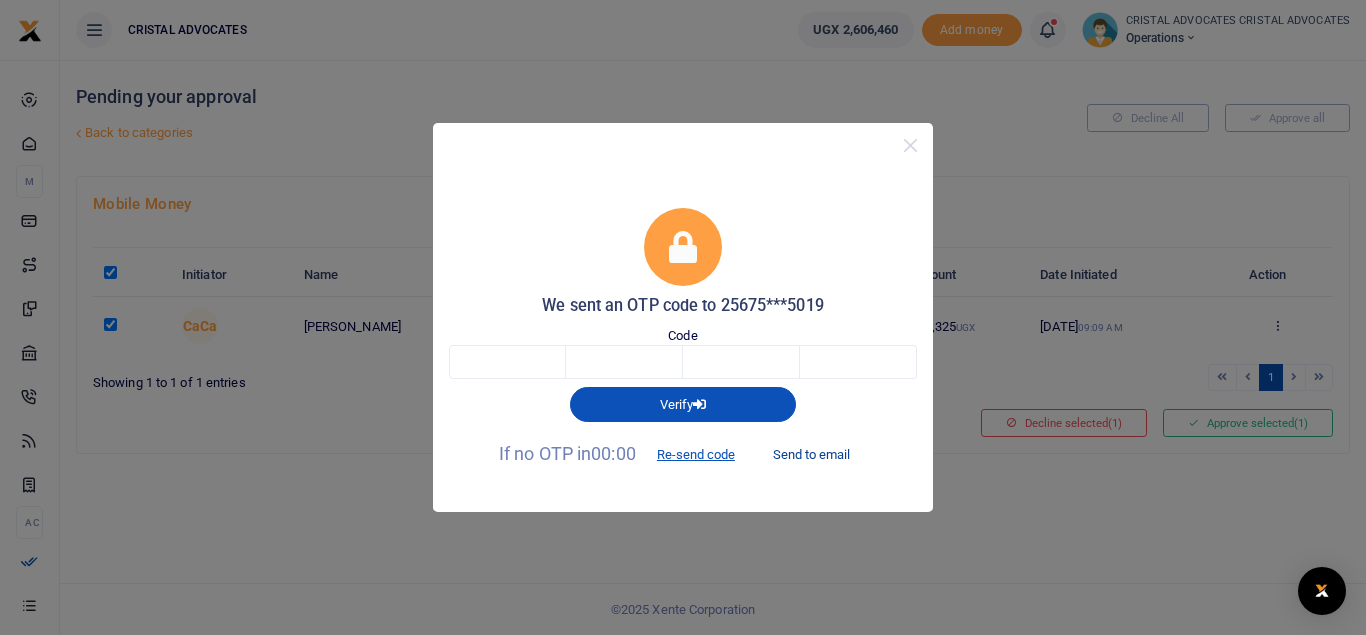 click on "Send to email" at bounding box center [811, 455] 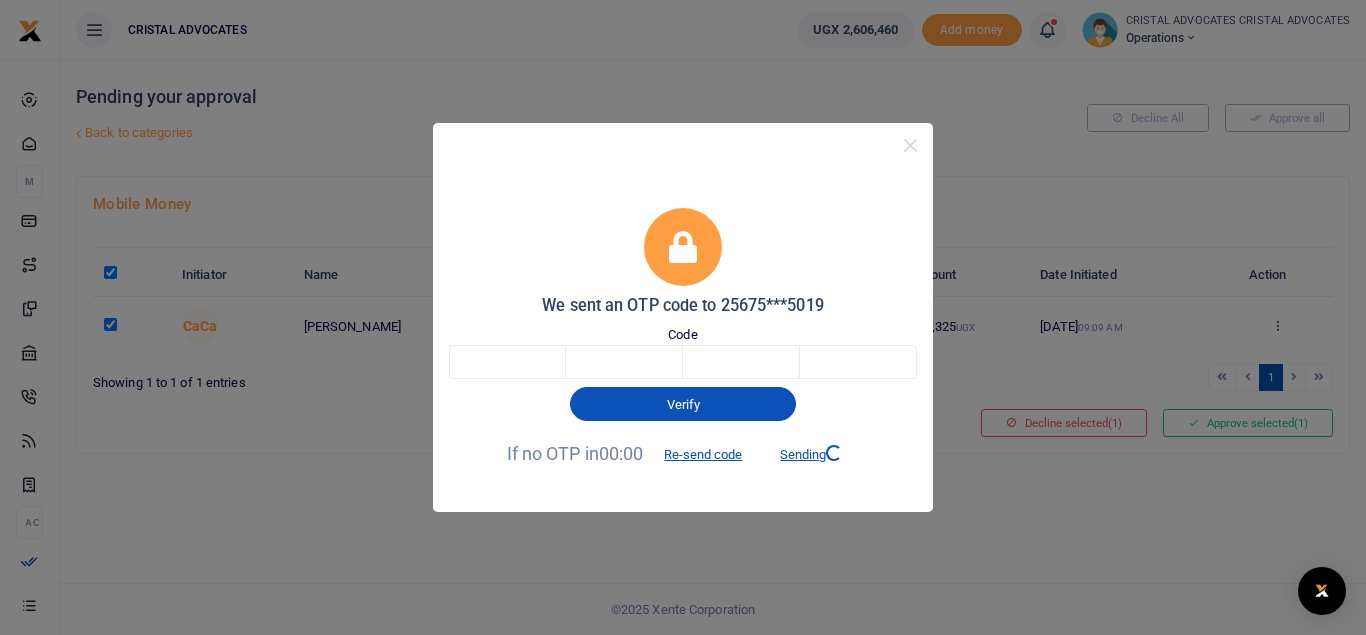 drag, startPoint x: 651, startPoint y: 202, endPoint x: 529, endPoint y: 211, distance: 122.33152 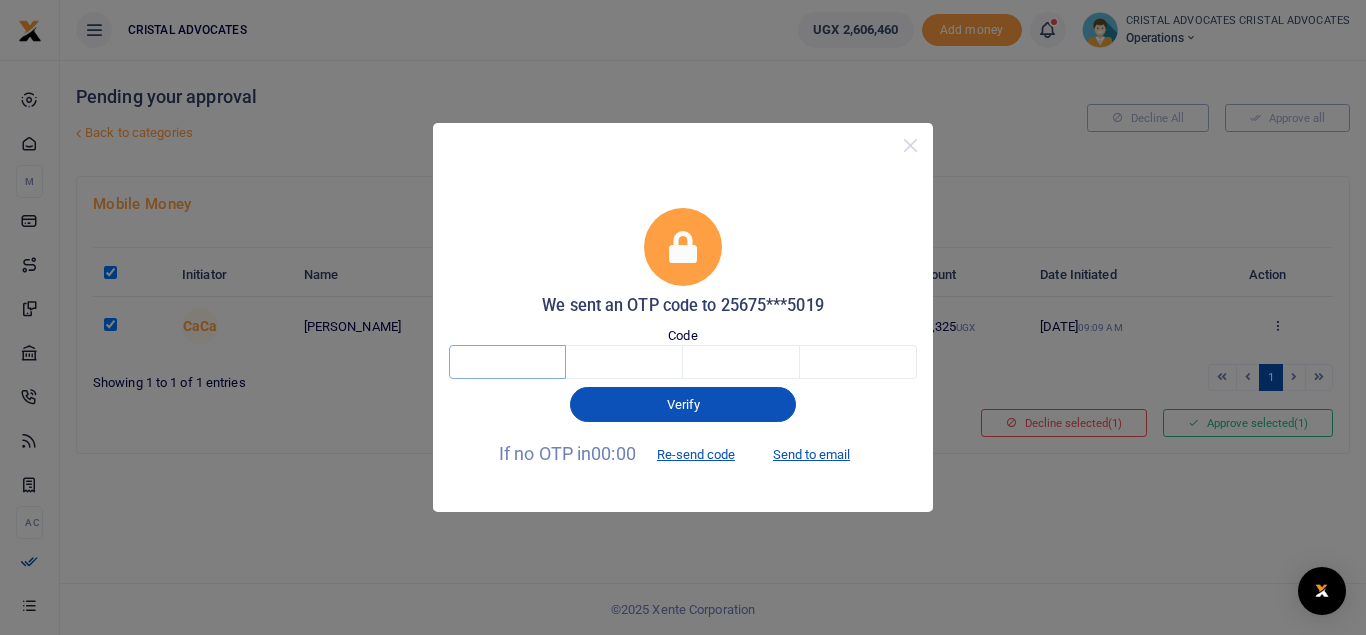 click at bounding box center [507, 362] 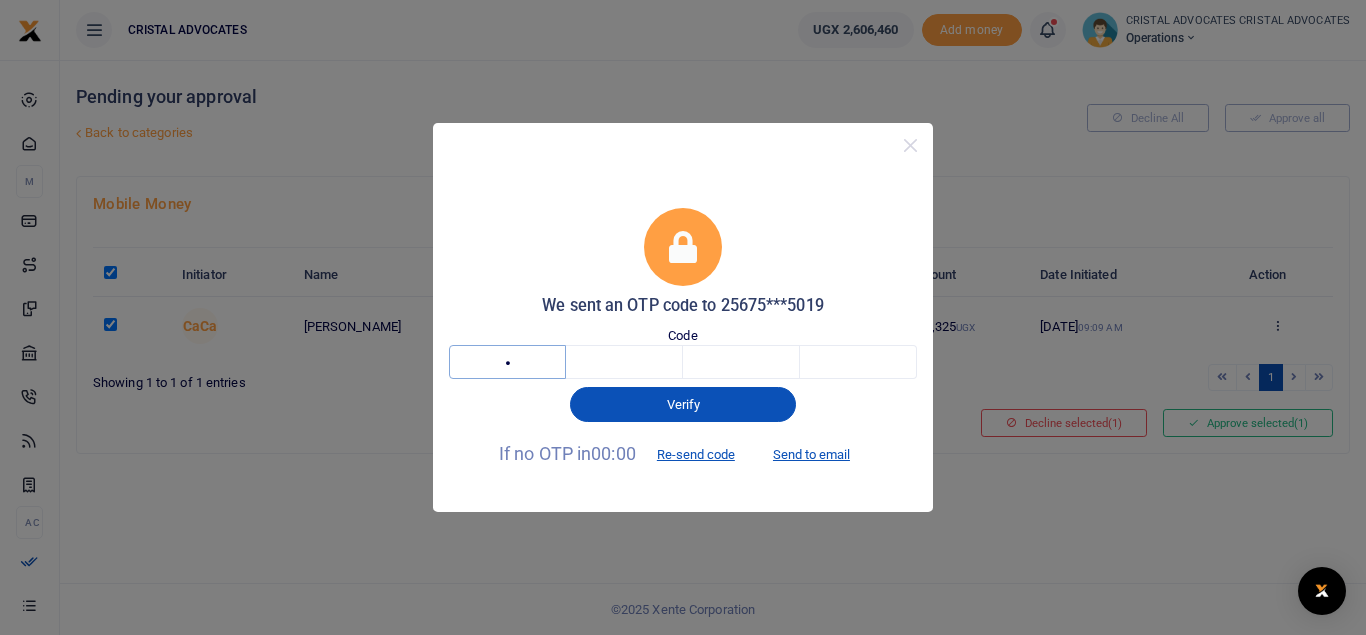 type on "4" 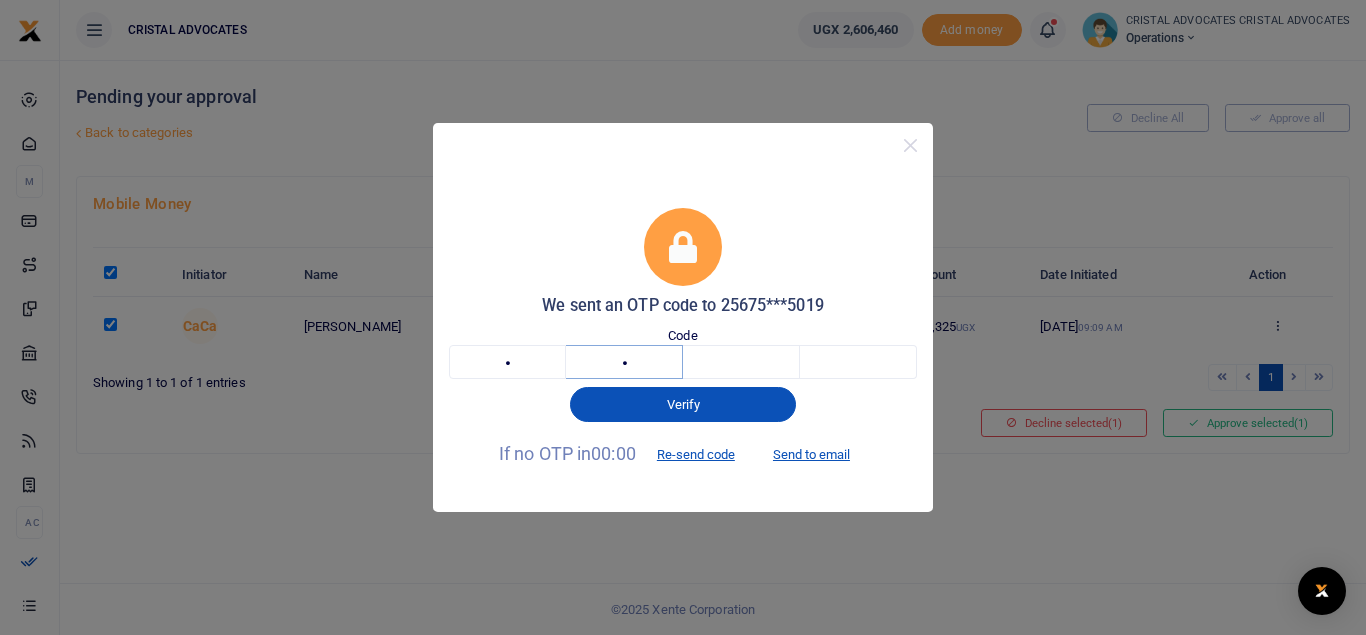 type on "5" 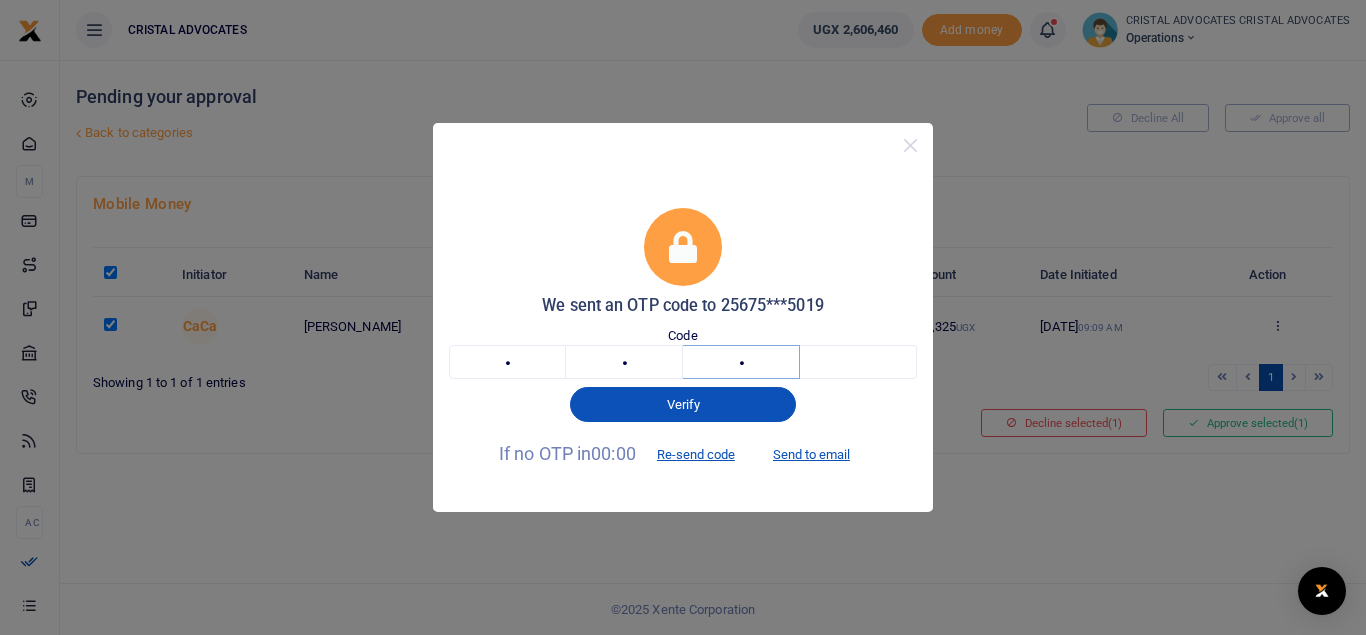 type on "2" 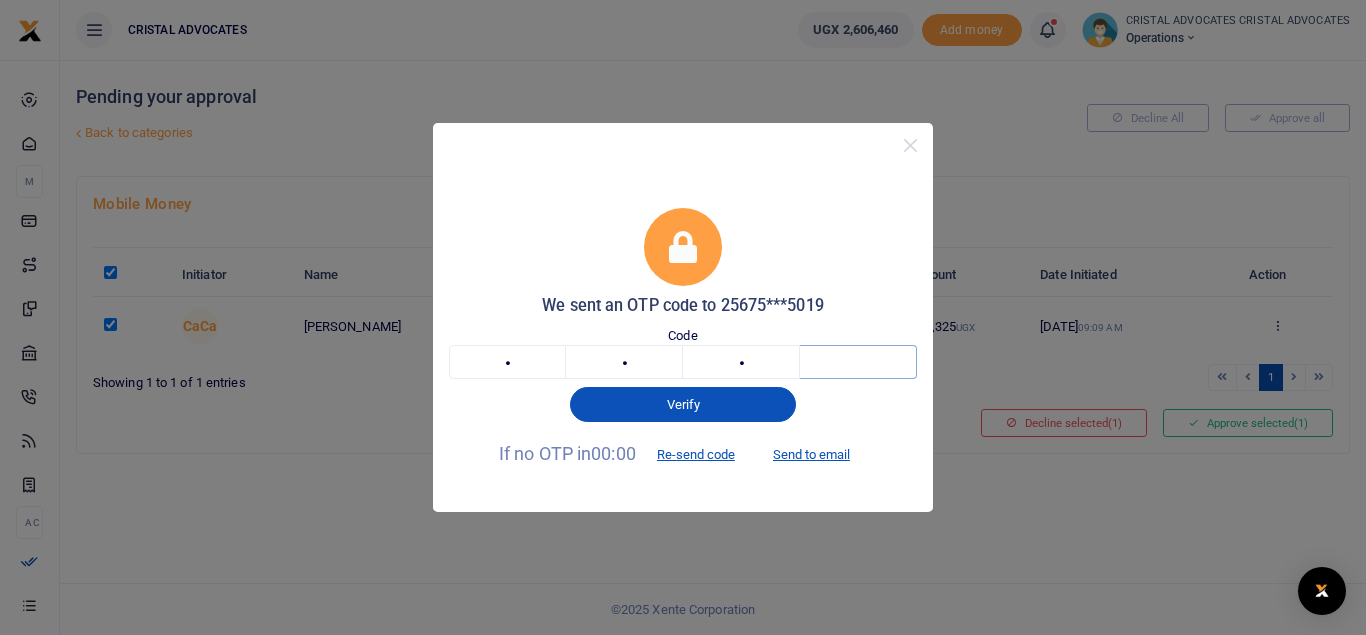 type on "2" 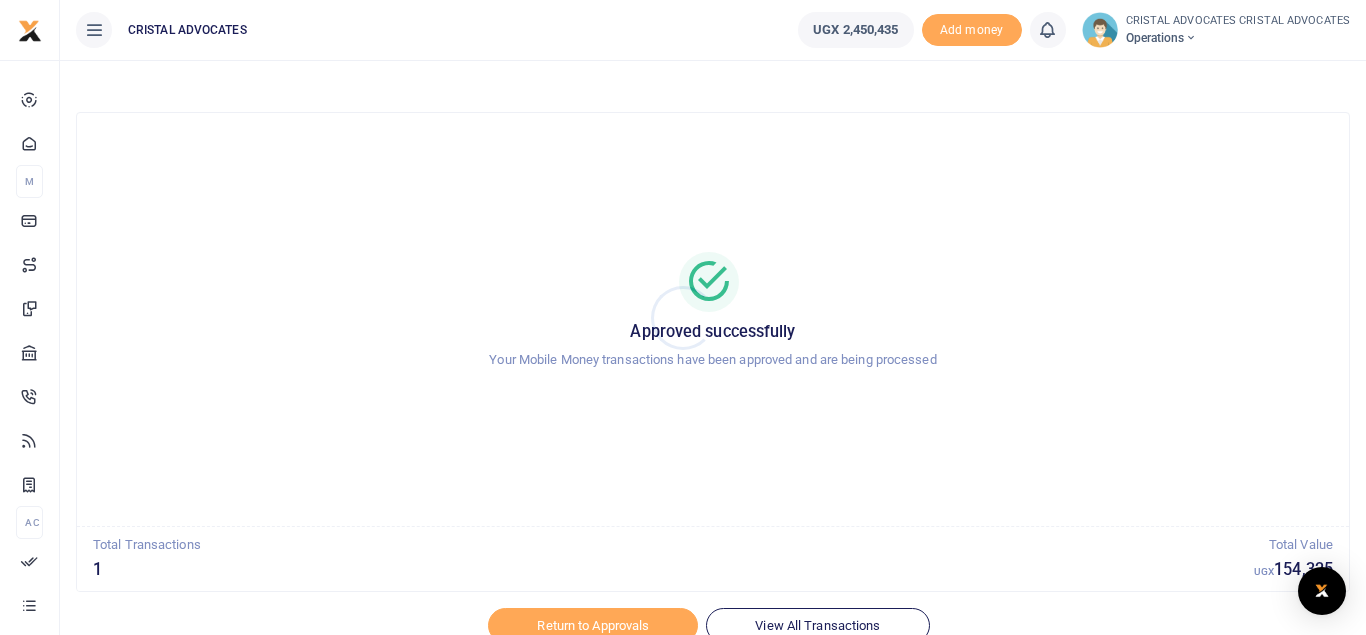 scroll, scrollTop: 0, scrollLeft: 0, axis: both 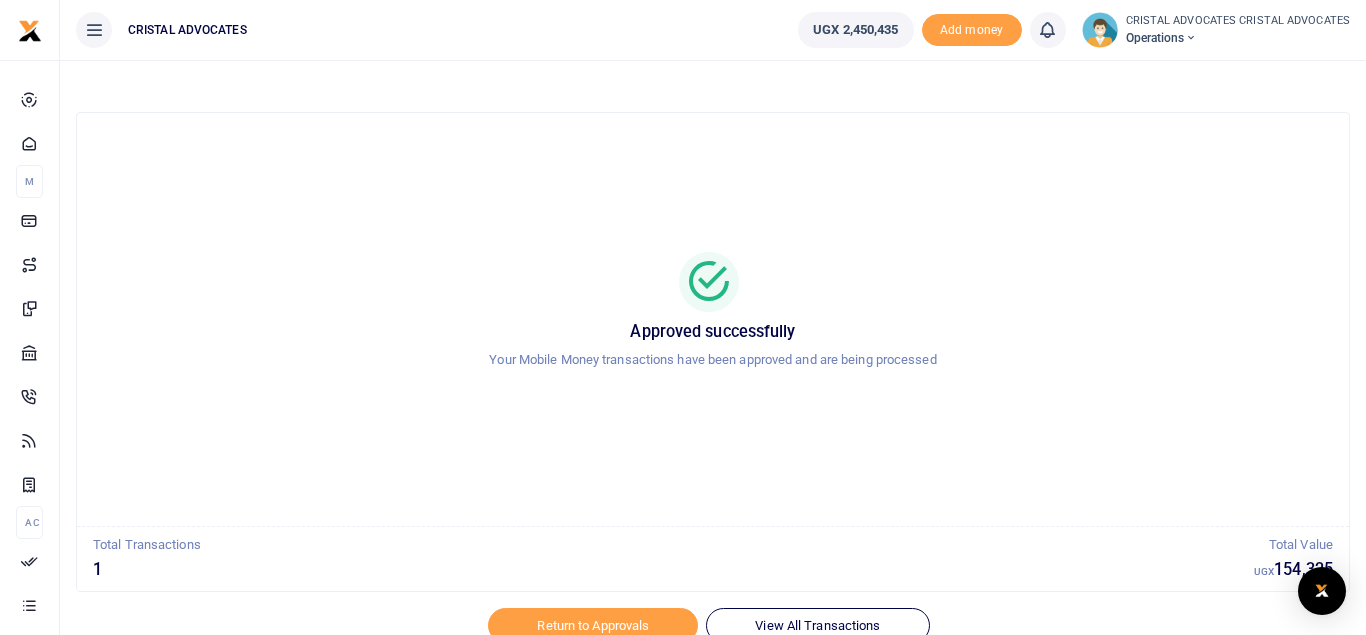 click on "Your Mobile Money transactions have been approved and are being processed" at bounding box center (713, 360) 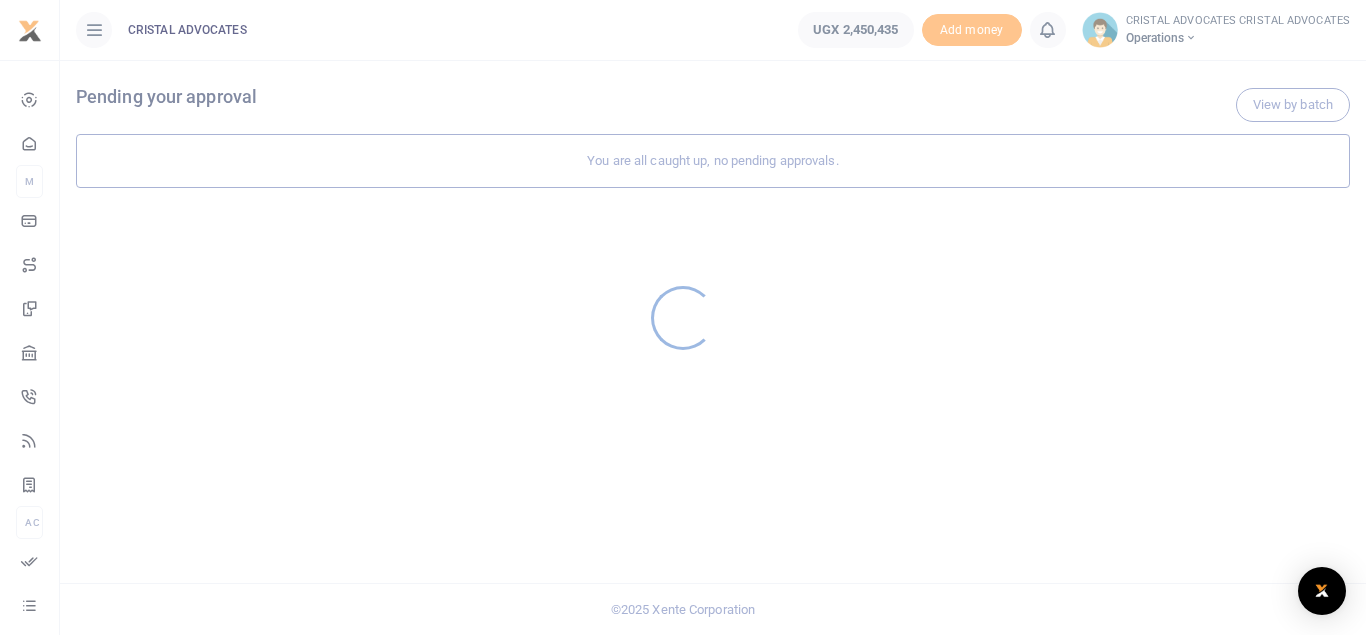 scroll, scrollTop: 0, scrollLeft: 0, axis: both 